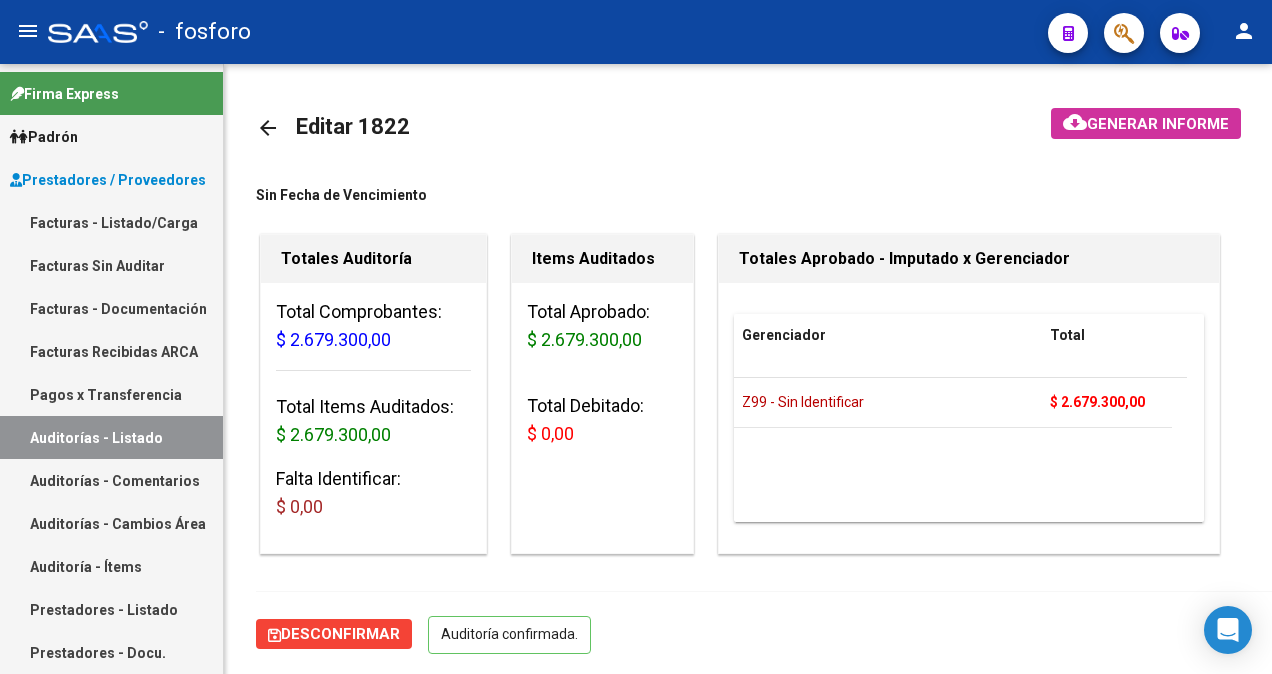 scroll, scrollTop: 0, scrollLeft: 0, axis: both 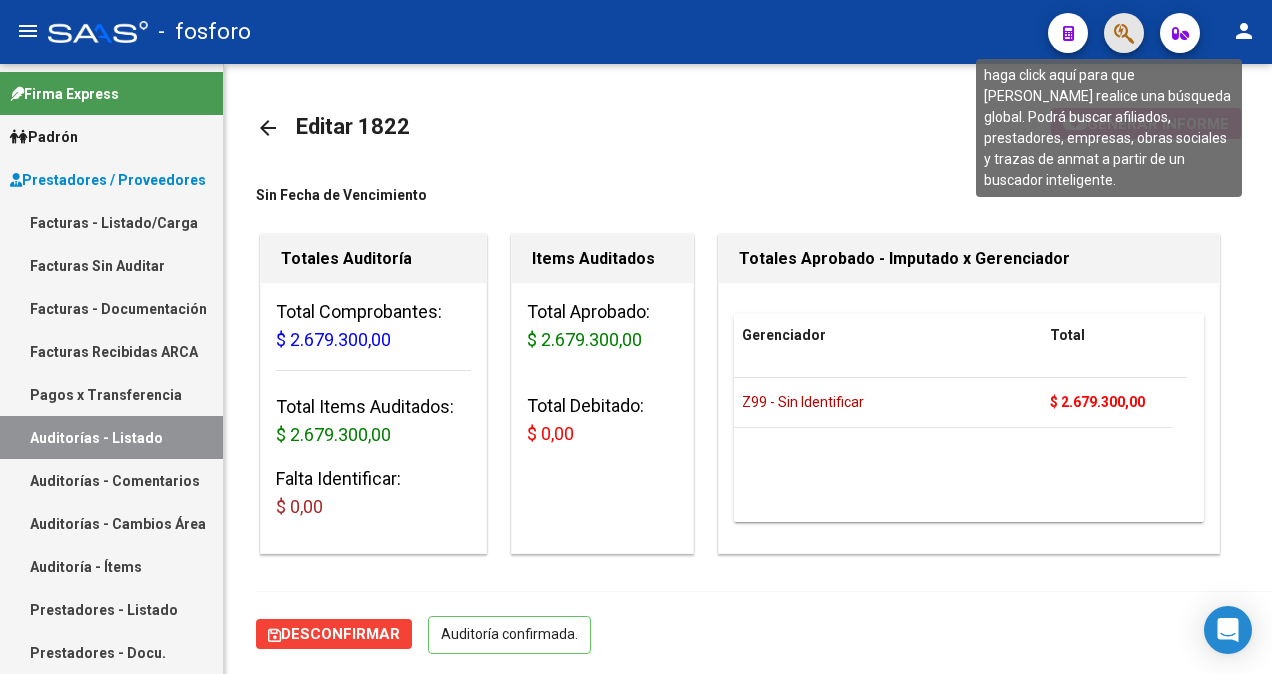 click 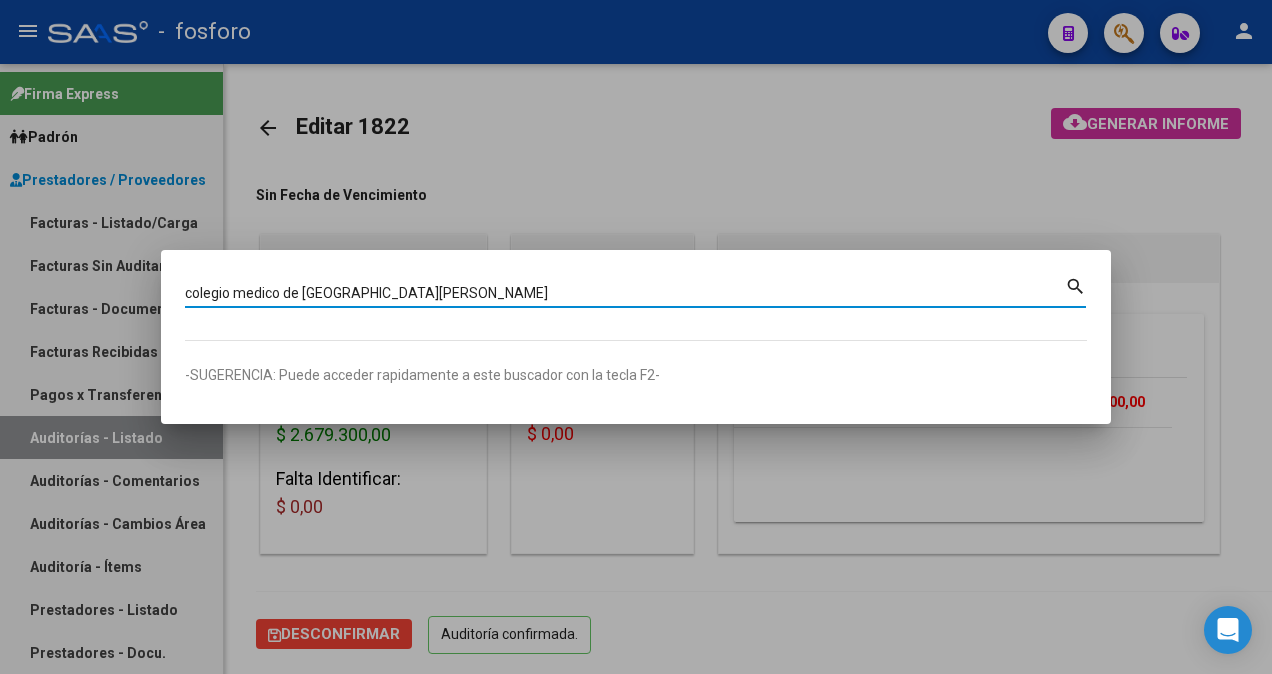 type on "colegio medico de [GEOGRAPHIC_DATA][PERSON_NAME]" 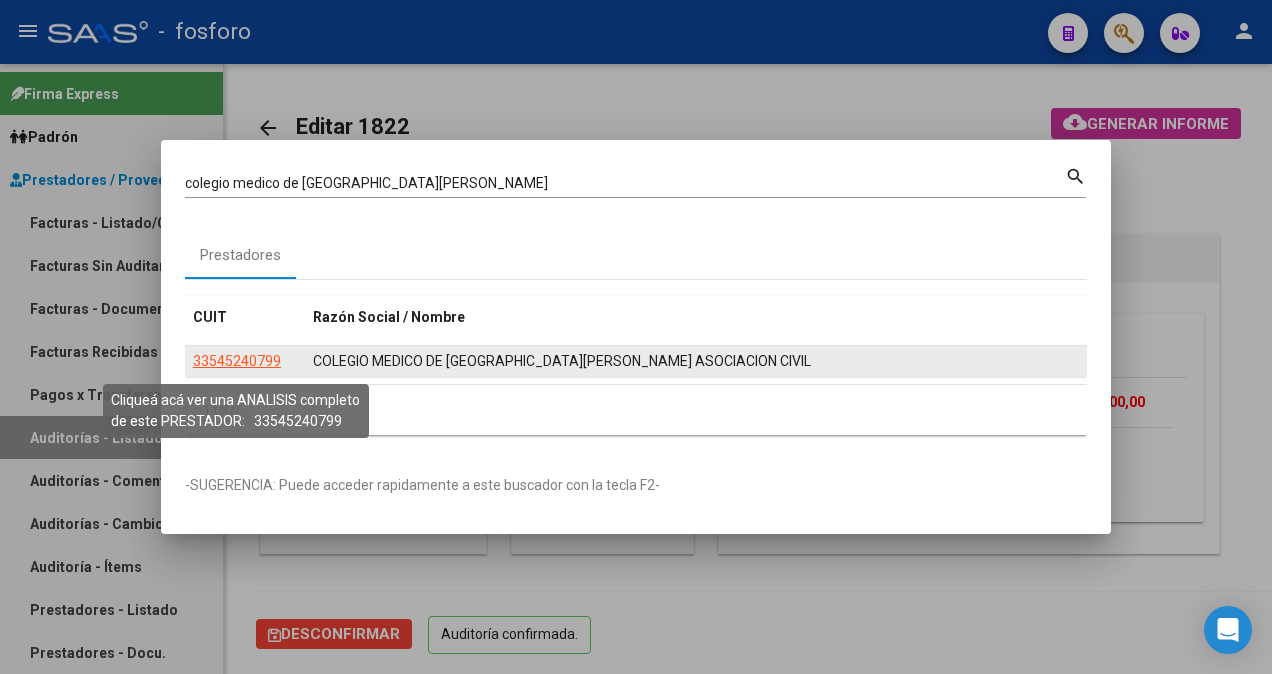 click on "33545240799" 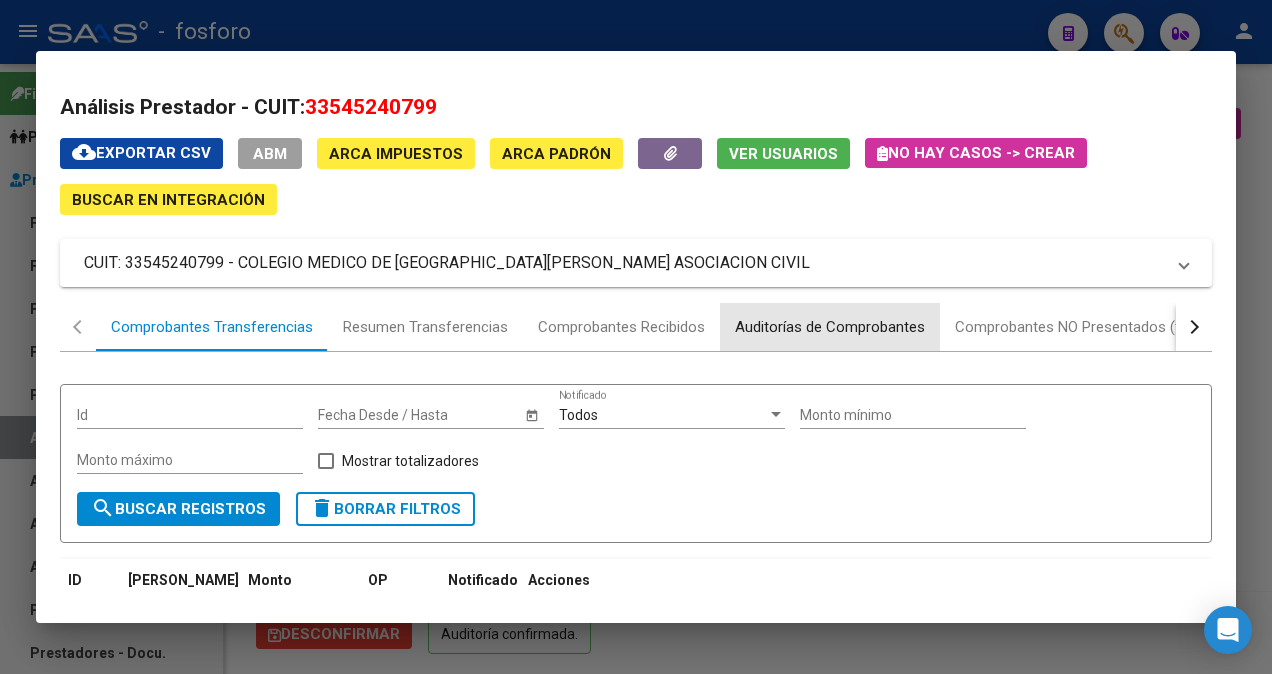 click on "Auditorías de Comprobantes" at bounding box center (830, 327) 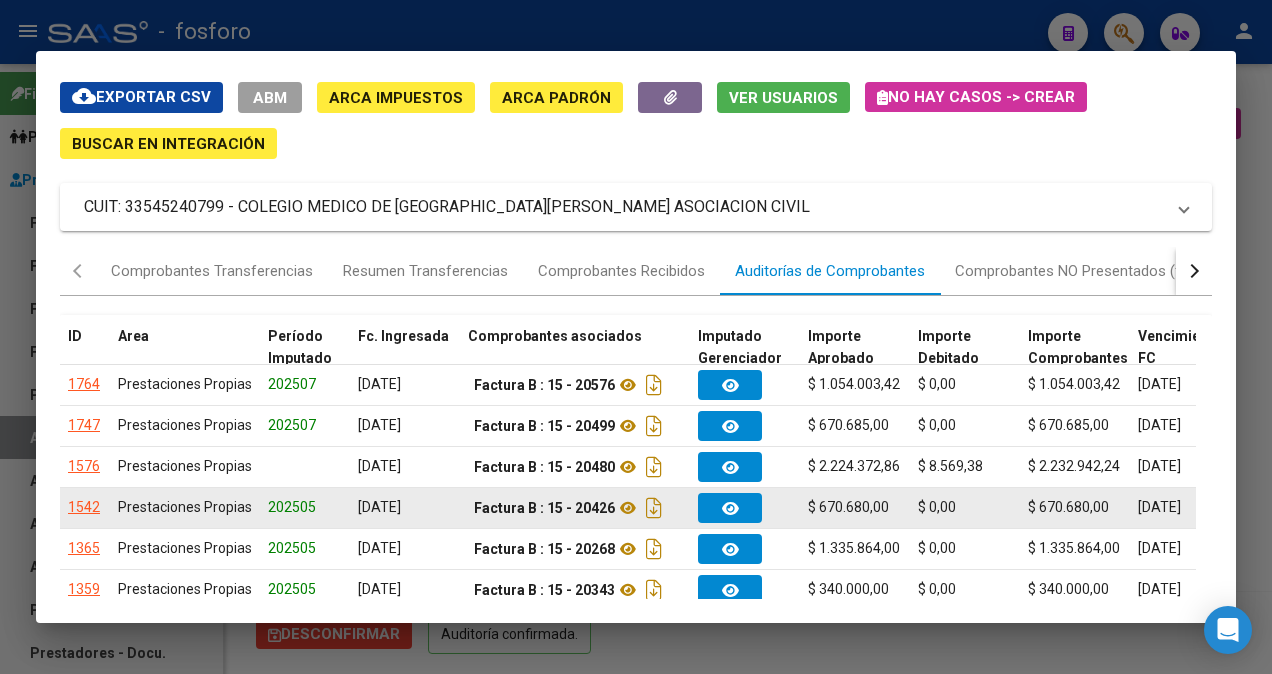 scroll, scrollTop: 100, scrollLeft: 0, axis: vertical 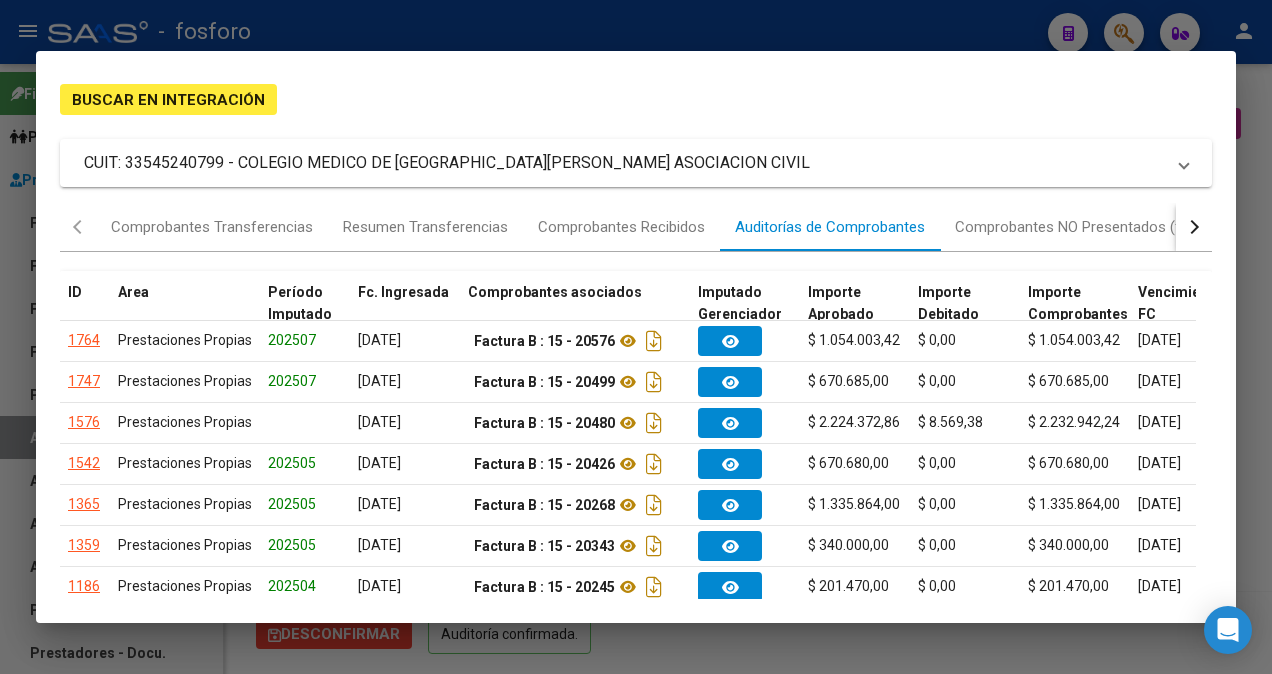 click at bounding box center (636, 337) 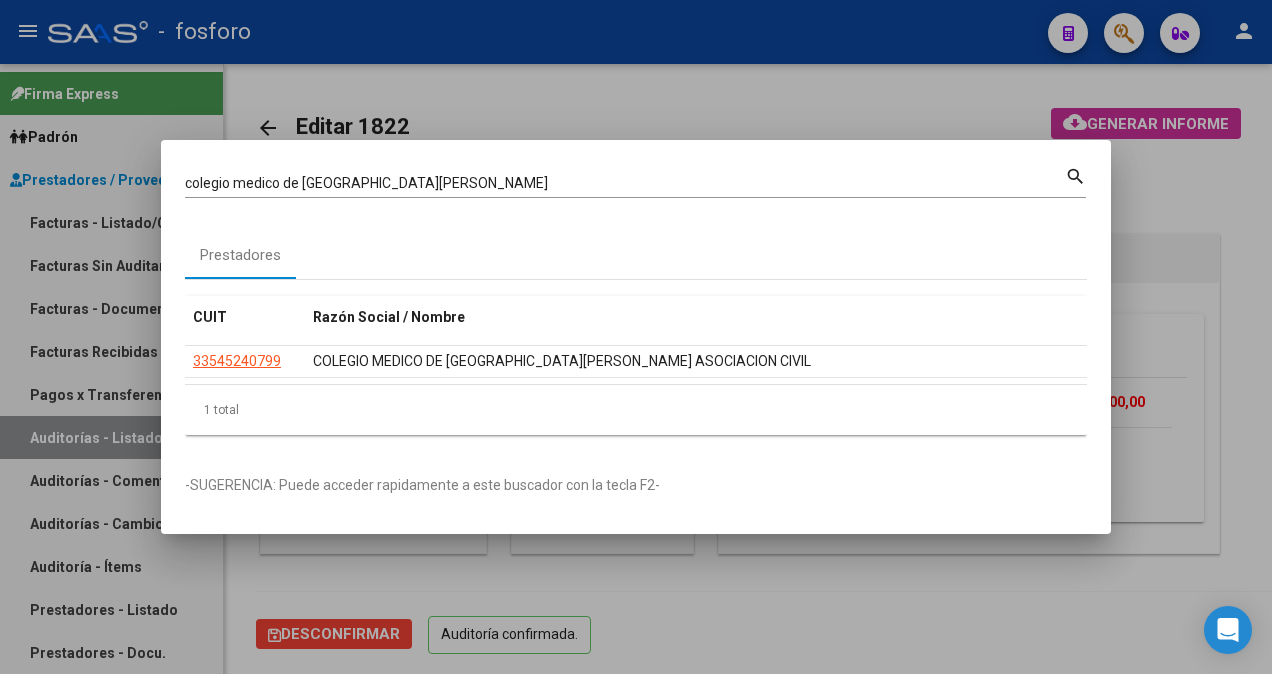 click at bounding box center (636, 337) 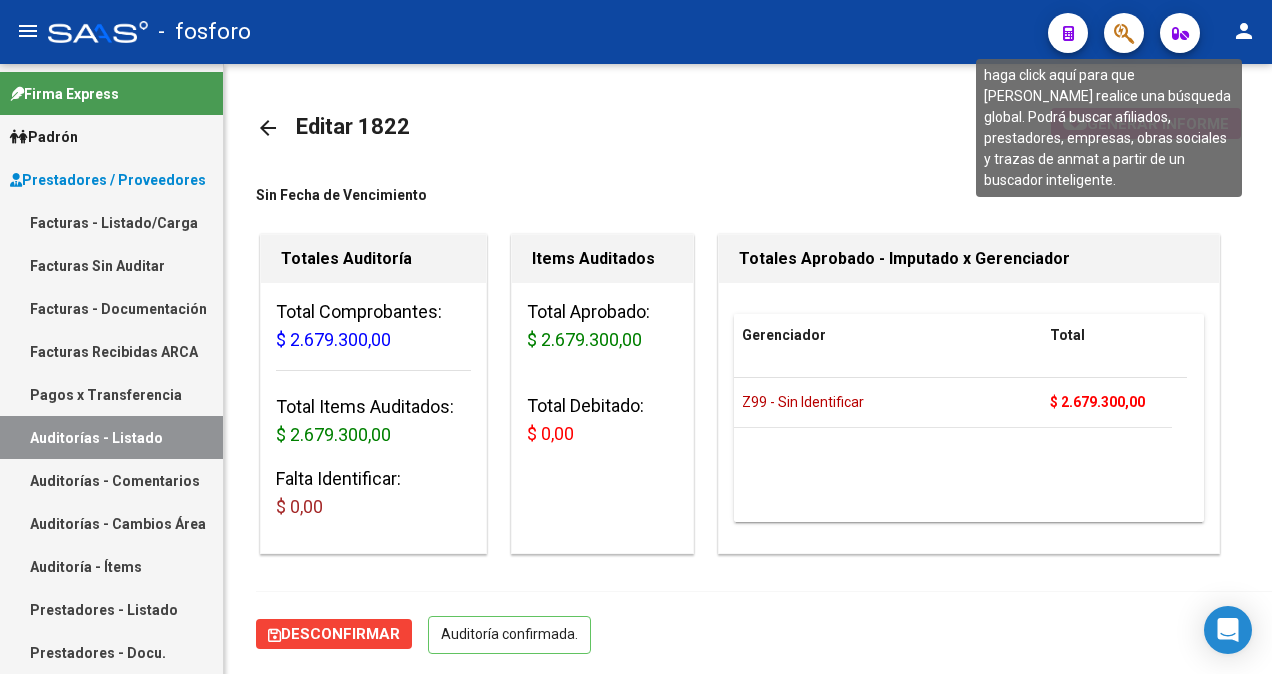 click 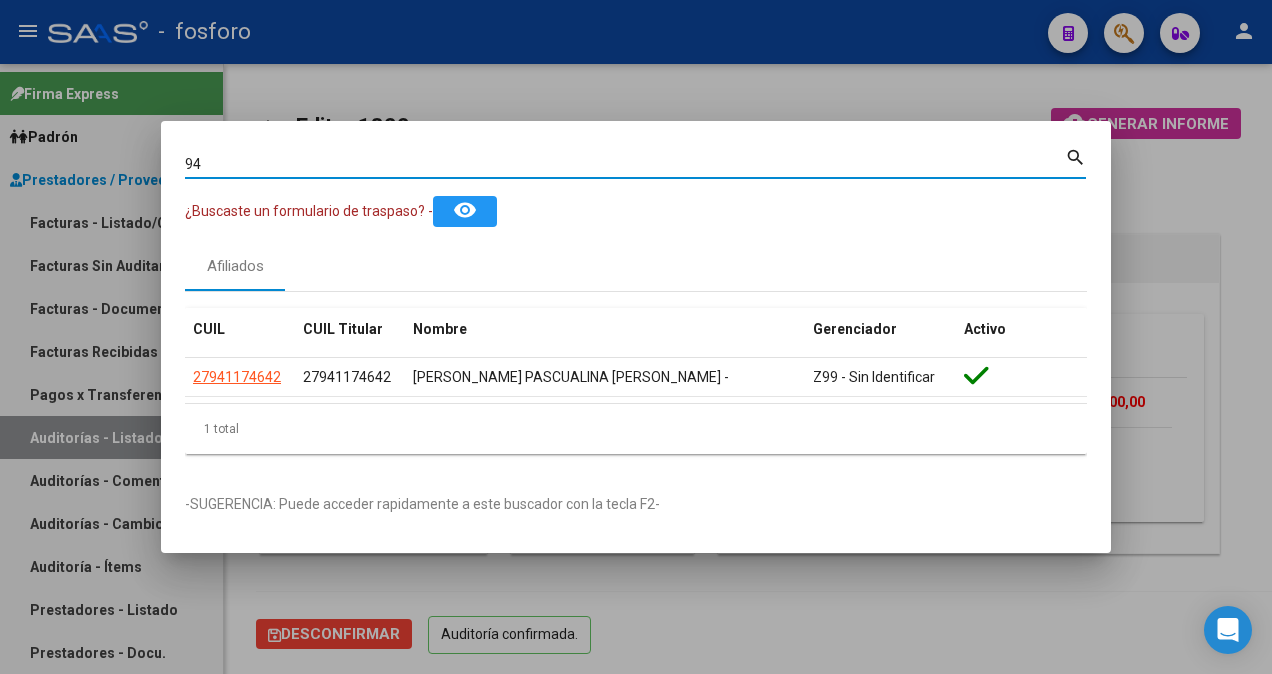 type on "9" 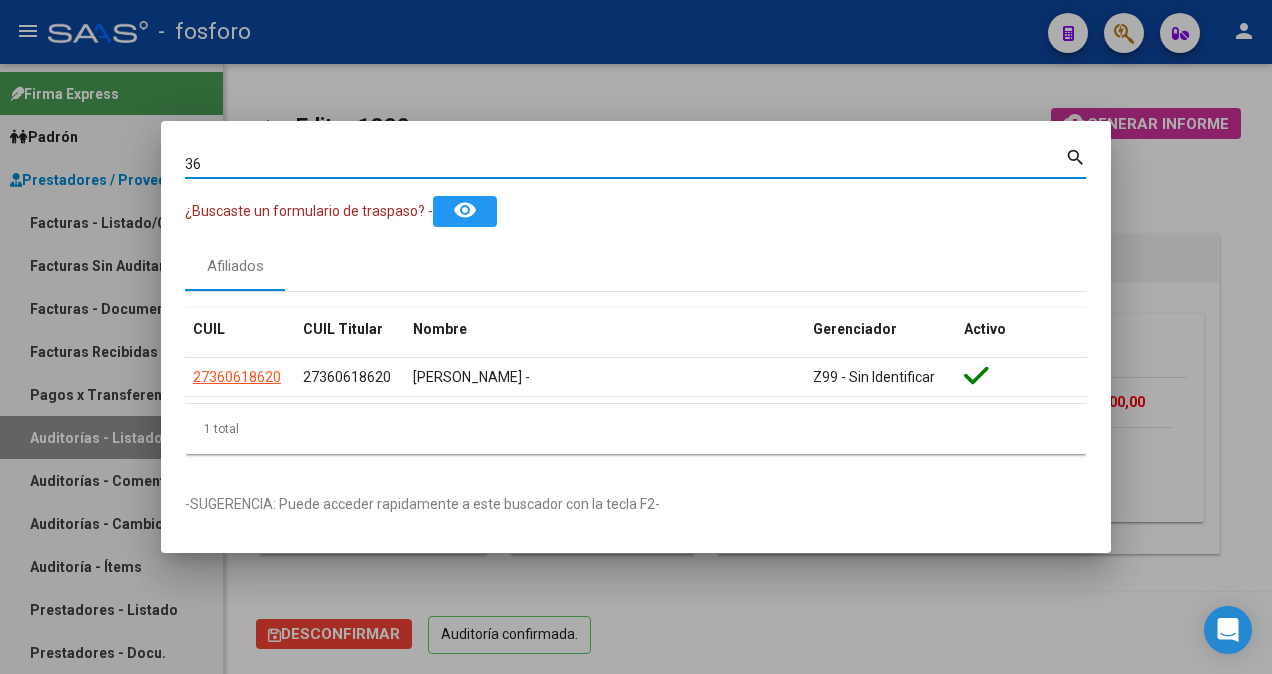 type on "3" 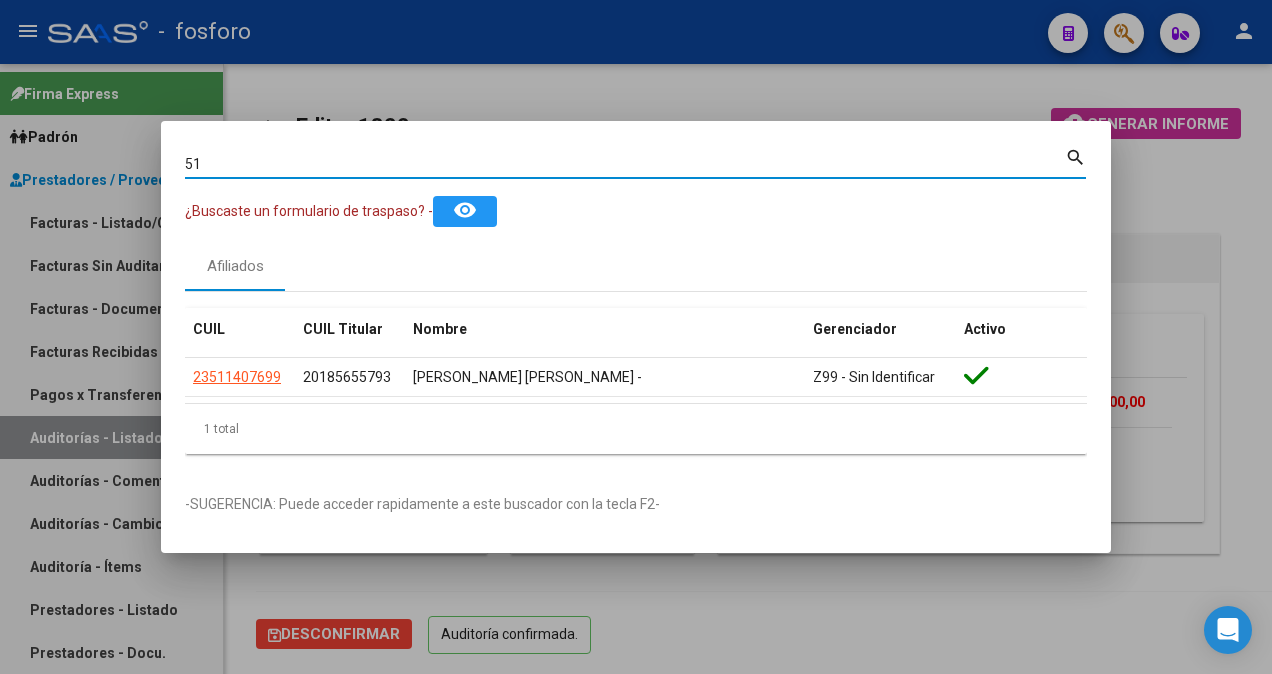 type on "5" 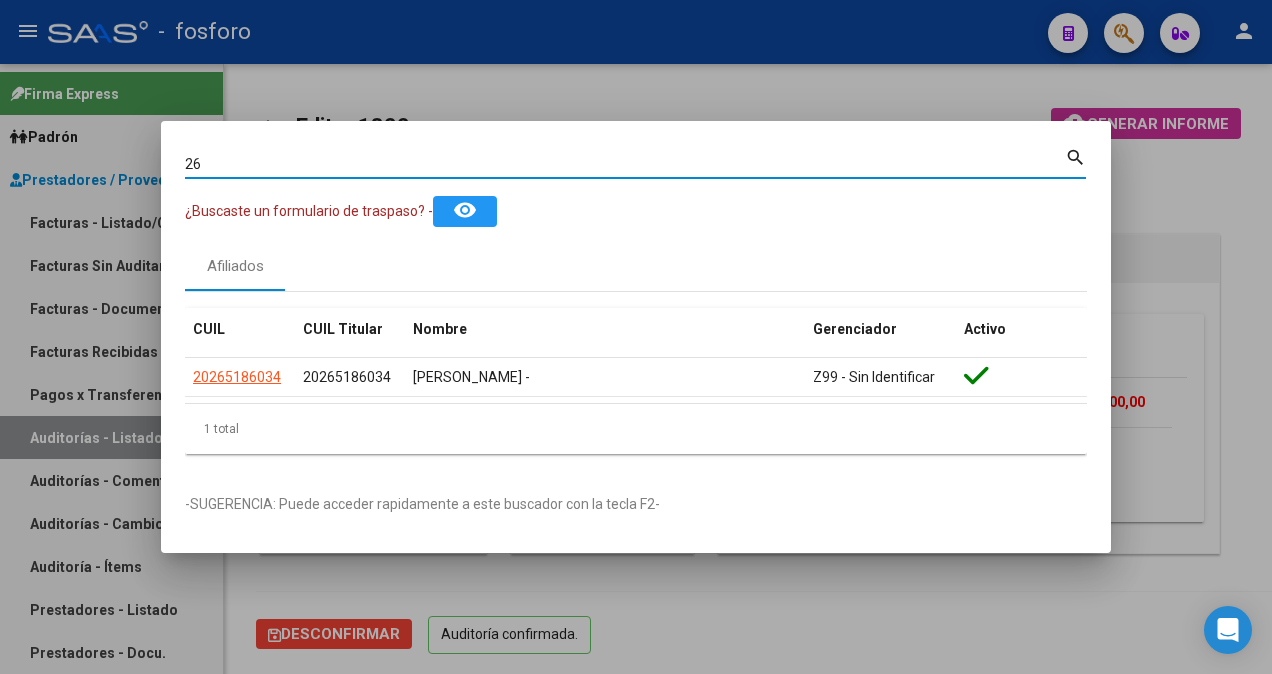 type on "2" 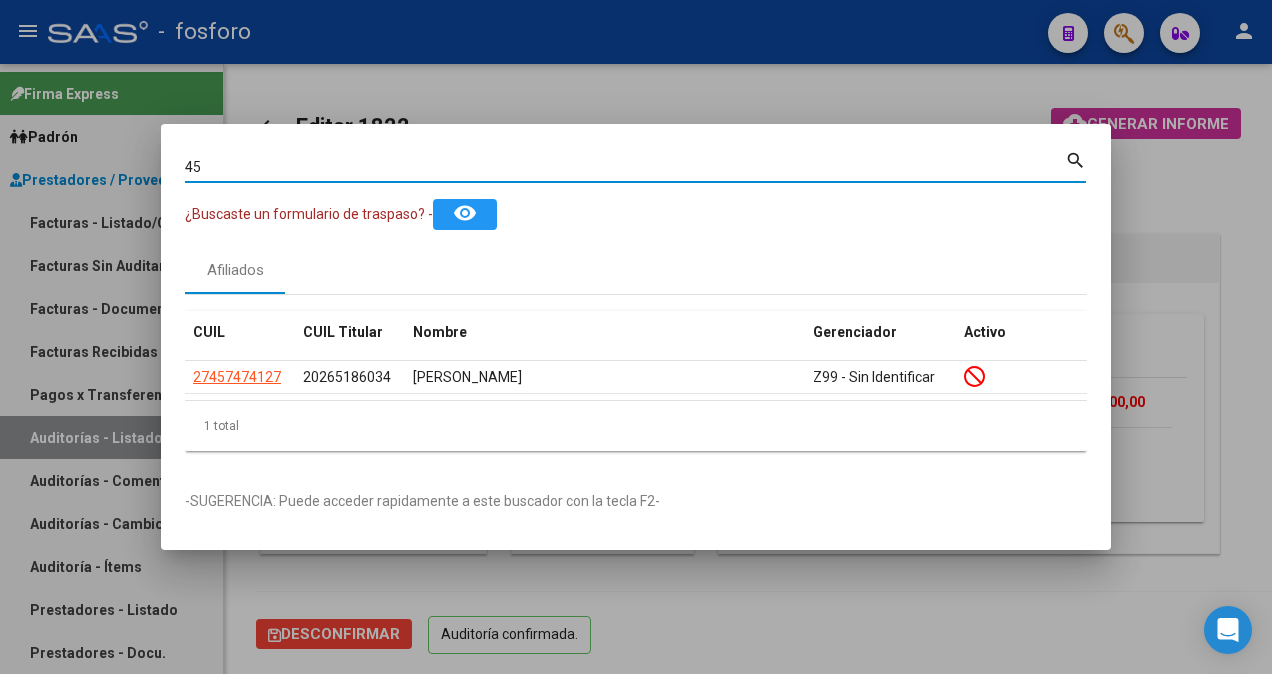 type on "4" 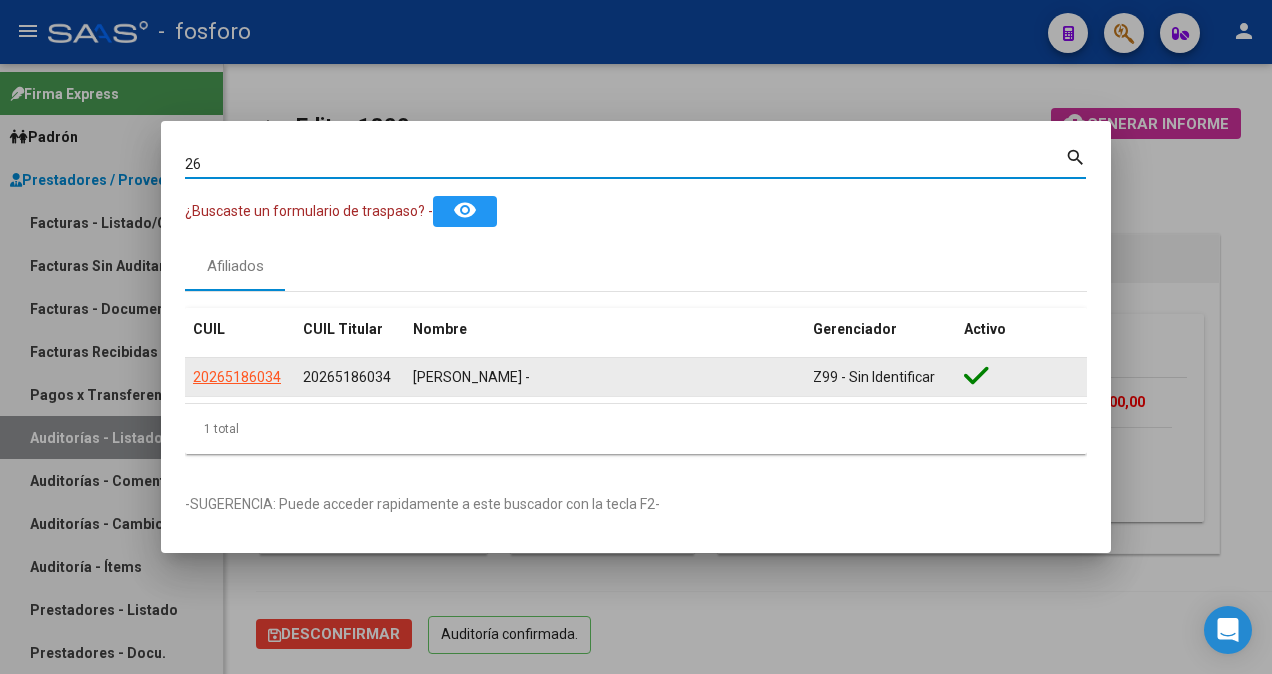type on "2" 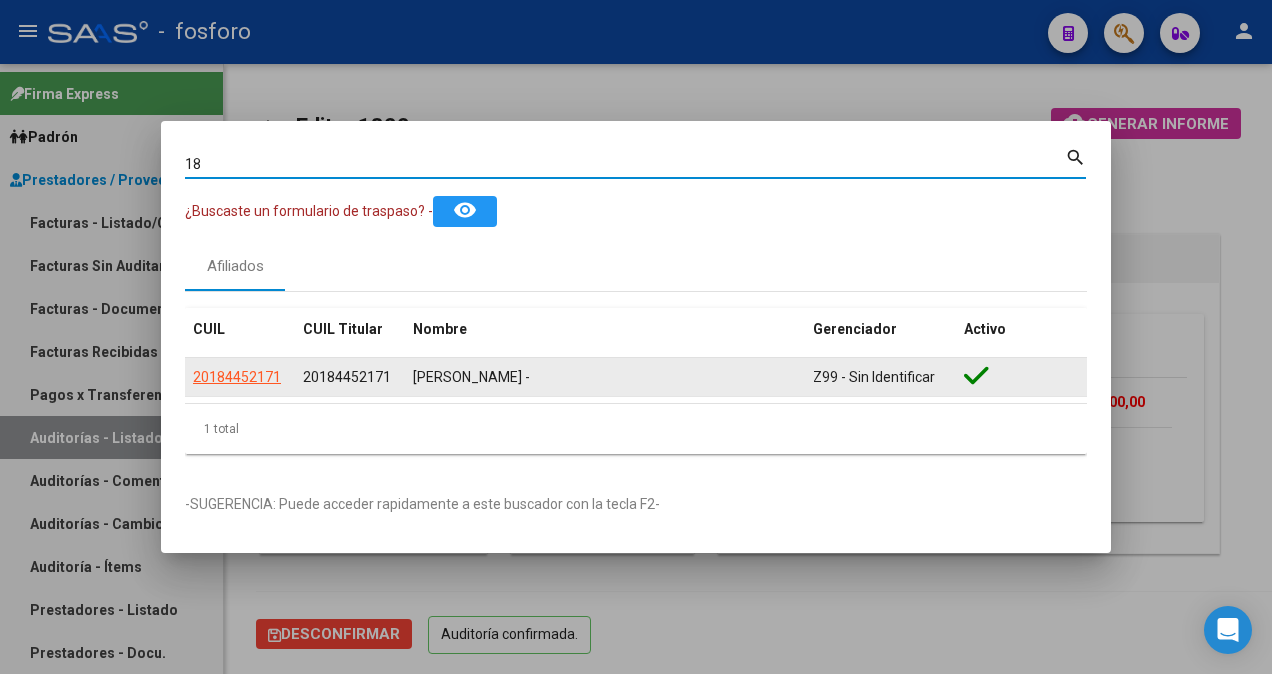 type on "1" 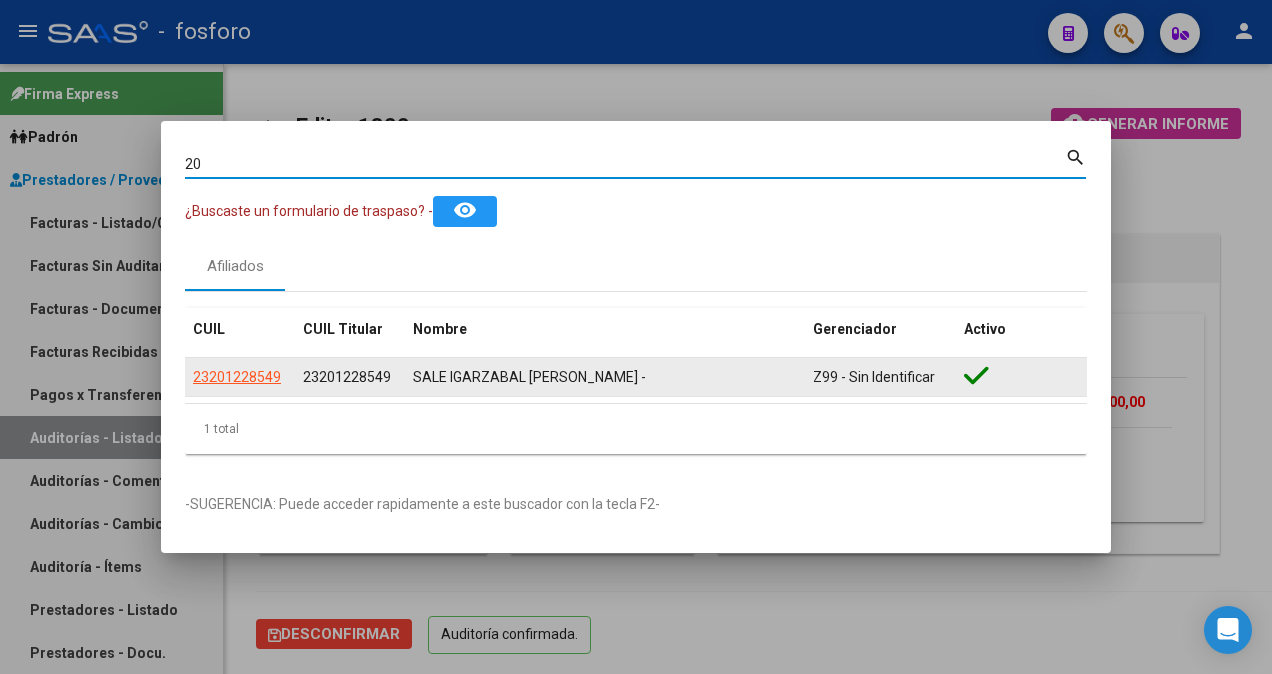 type on "2" 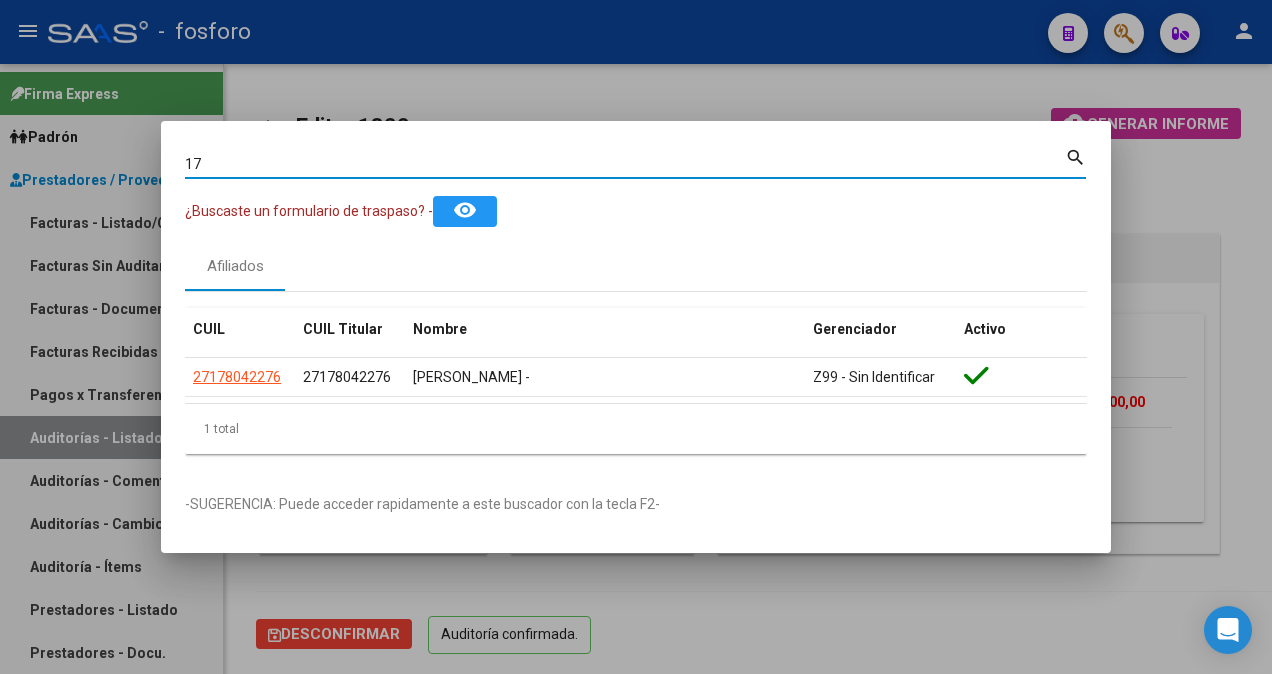 type on "1" 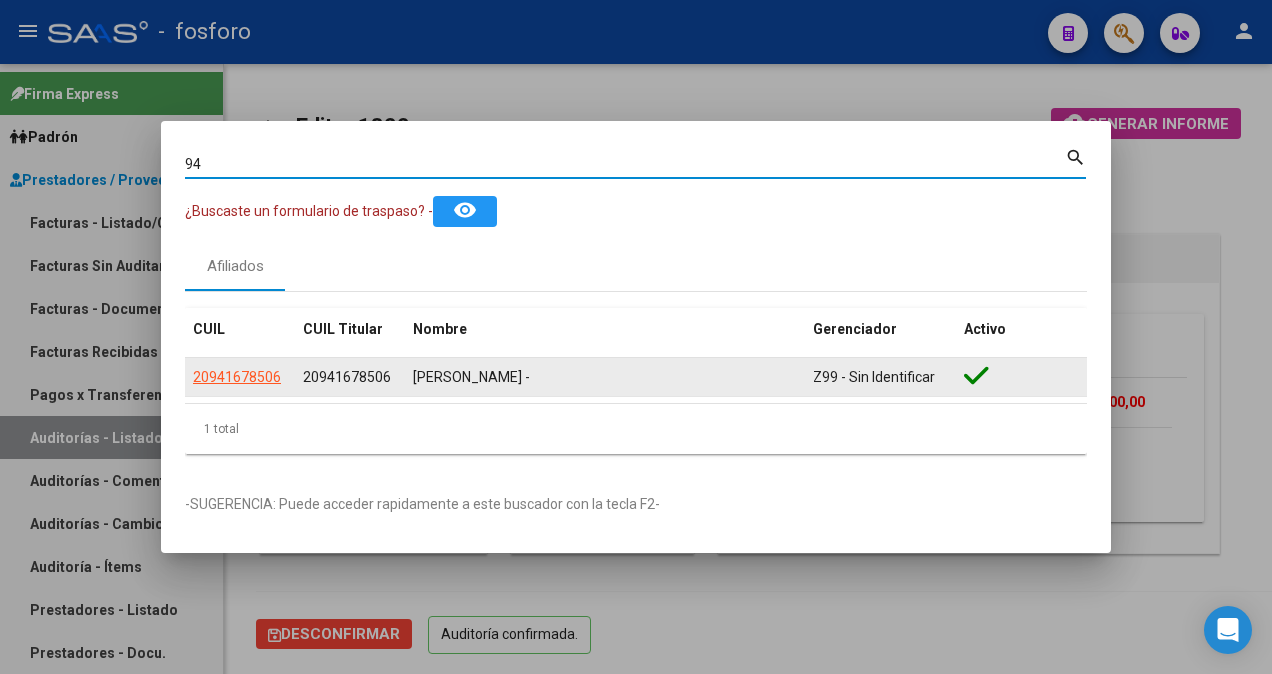 type on "9" 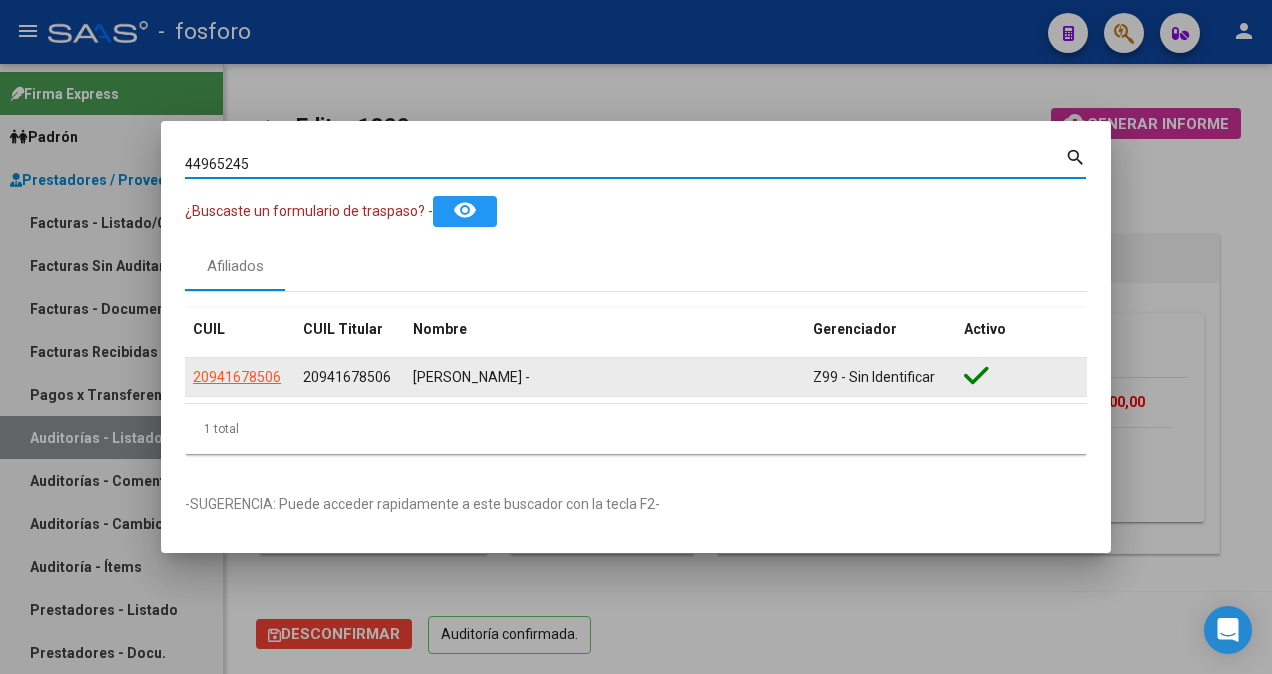 type on "44965245" 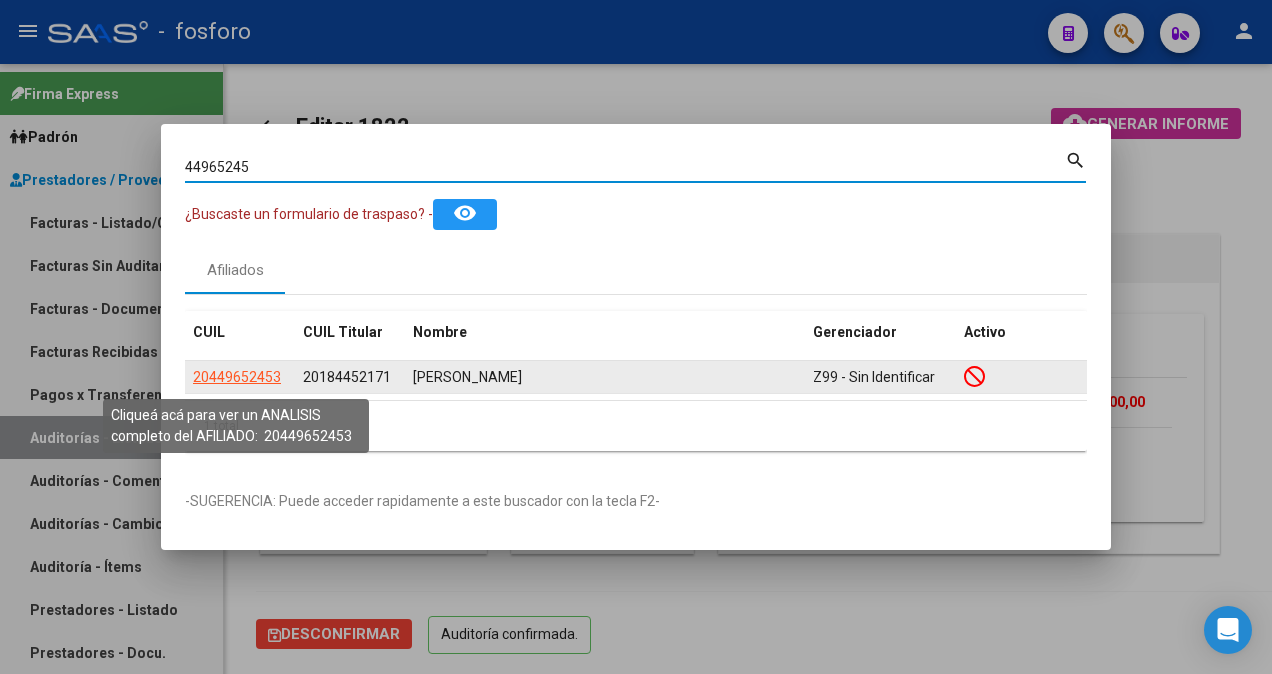 click on "20449652453" 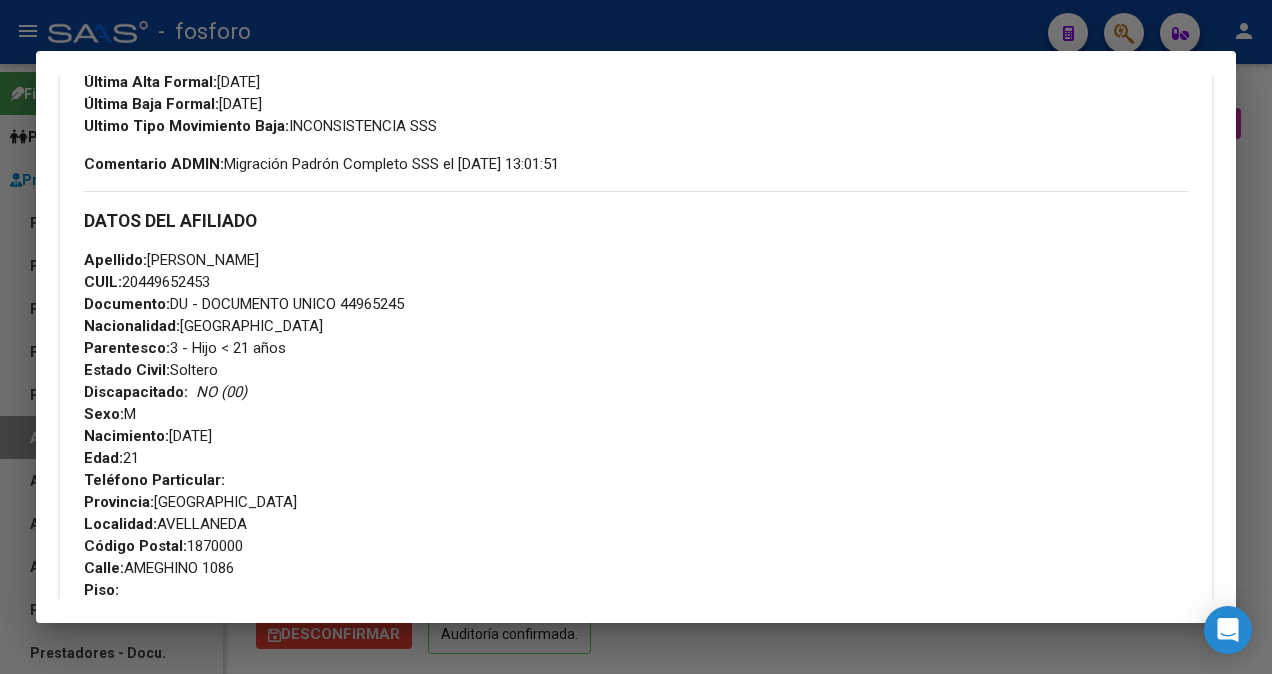 scroll, scrollTop: 200, scrollLeft: 0, axis: vertical 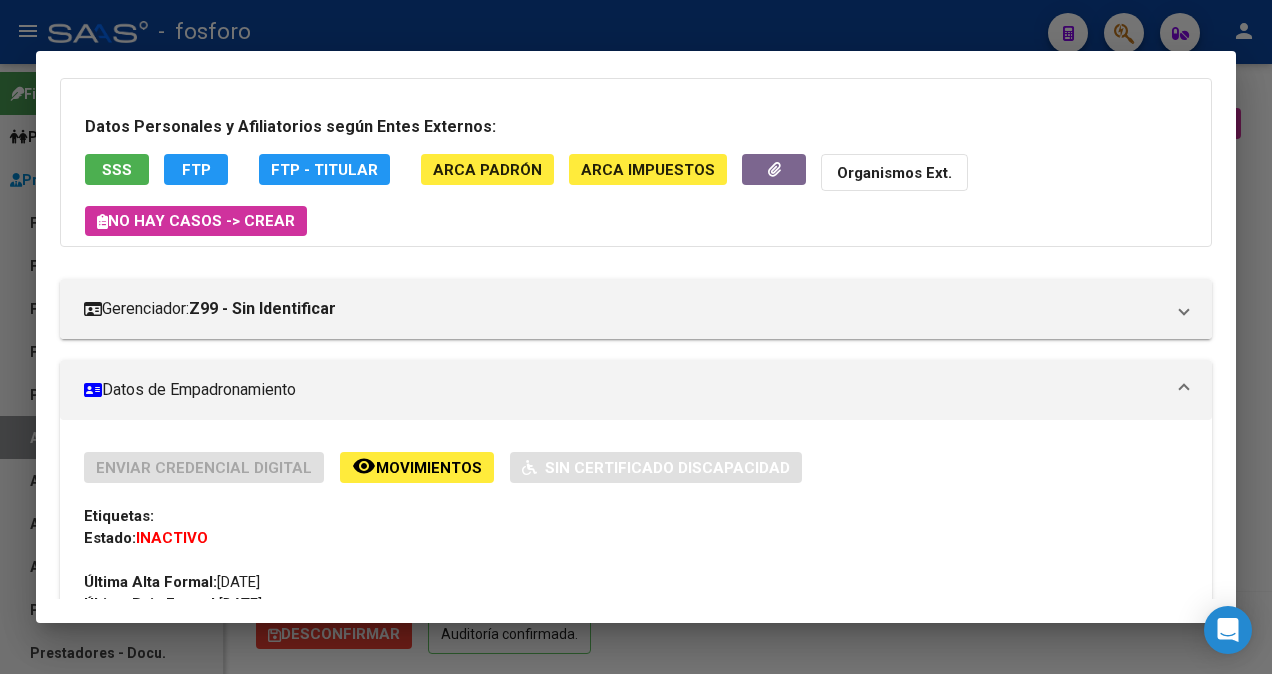 click on "menu -   fosforo  person    Firma Express     Padrón Afiliados Empadronados Padrón Ágil Análisis Afiliado Doc. Respaldatoria Última DDJJ Último Aporte MT/PD Familiares Monotributistas    Prestadores / Proveedores Facturas - Listado/Carga Facturas Sin Auditar Facturas - Documentación Facturas Recibidas ARCA Pagos x Transferencia Auditorías - Listado Auditorías - Comentarios Auditorías - Cambios Área Auditoría - Ítems Prestadores - Listado Prestadores - Docu. Otros Ingresos [PERSON_NAME].    Hospitales Públicos SSS - Censo Hospitalario SSS - Preliquidación SSS - Comprobantes SSS - CPBTs Atenciones Notificaciones Internación Débitos Autogestión (viejo)    ANMAT - Trazabilidad    Casos / Tickets Casos Casos Movimientos Comentarios Documentación Adj.    Explorador de Archivos ARCA Transferencias Externas / Hospitales    Instructivos arrow_back Editar 1822    cloud_download  Generar informe  Sin Fecha de Vencimiento  Totales Auditoría Total Comprobantes:  $ 2.679.300,00 $ 2.679.300,00" at bounding box center (636, 337) 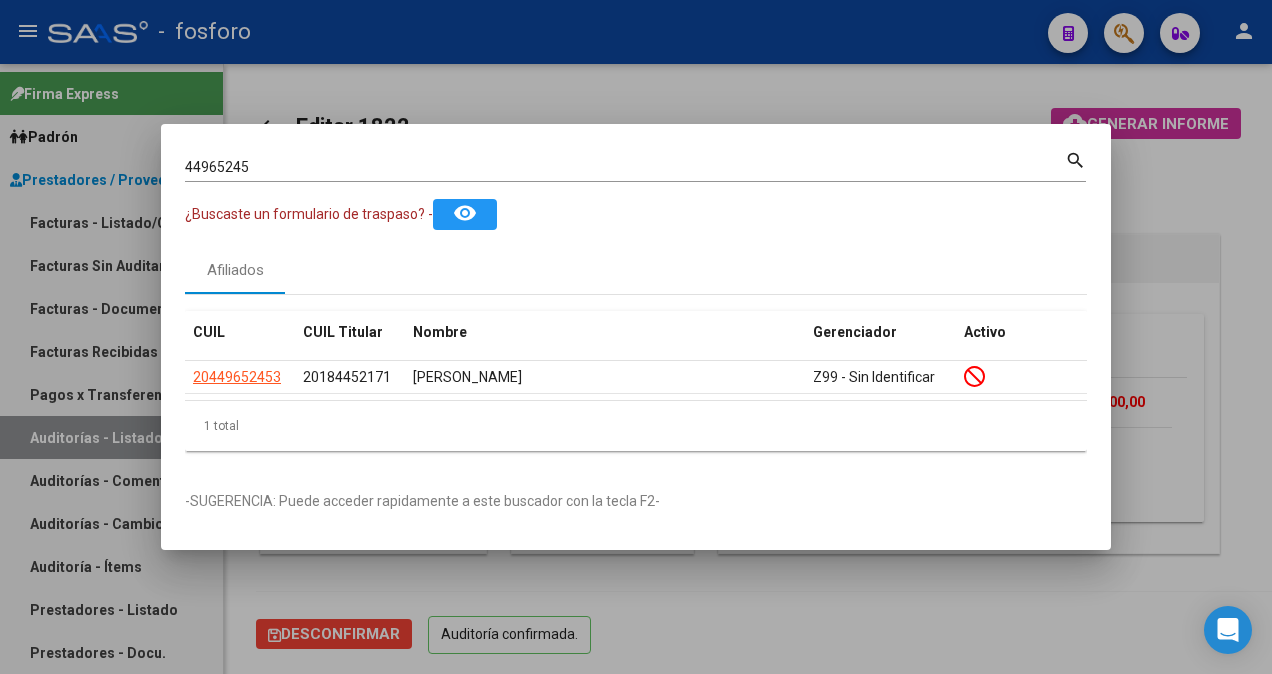 click on "44965245" at bounding box center [625, 167] 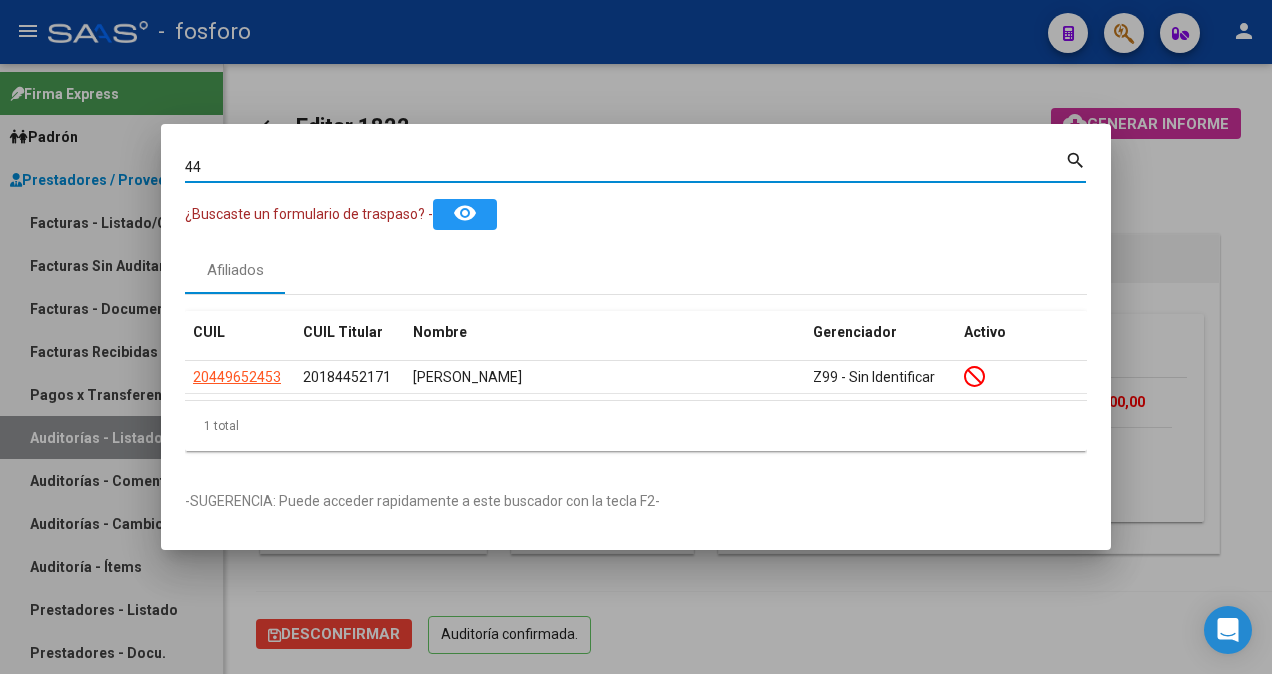 type on "4" 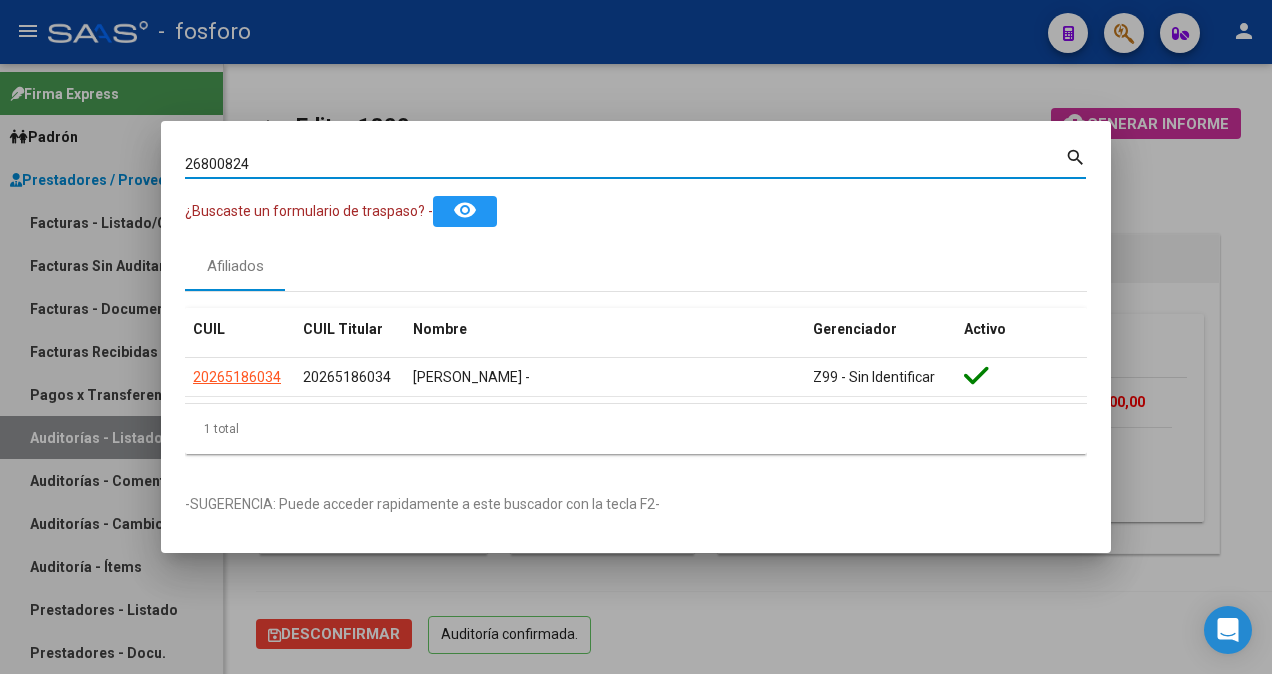 type on "26800824" 